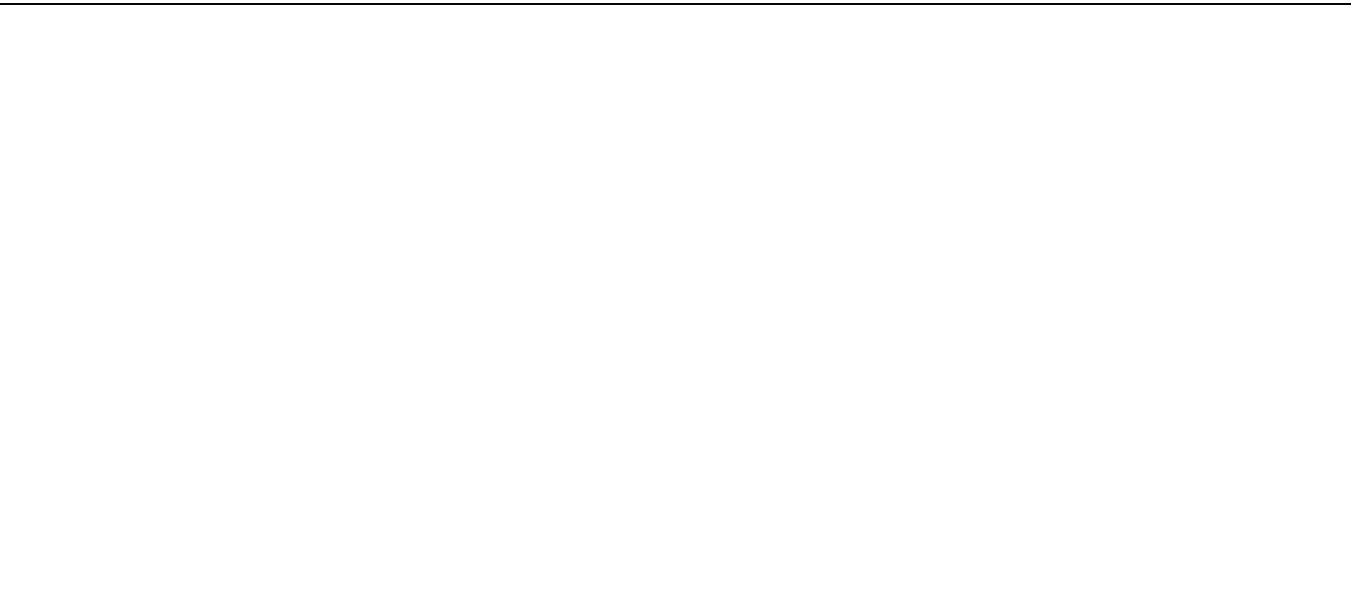 scroll, scrollTop: 0, scrollLeft: 0, axis: both 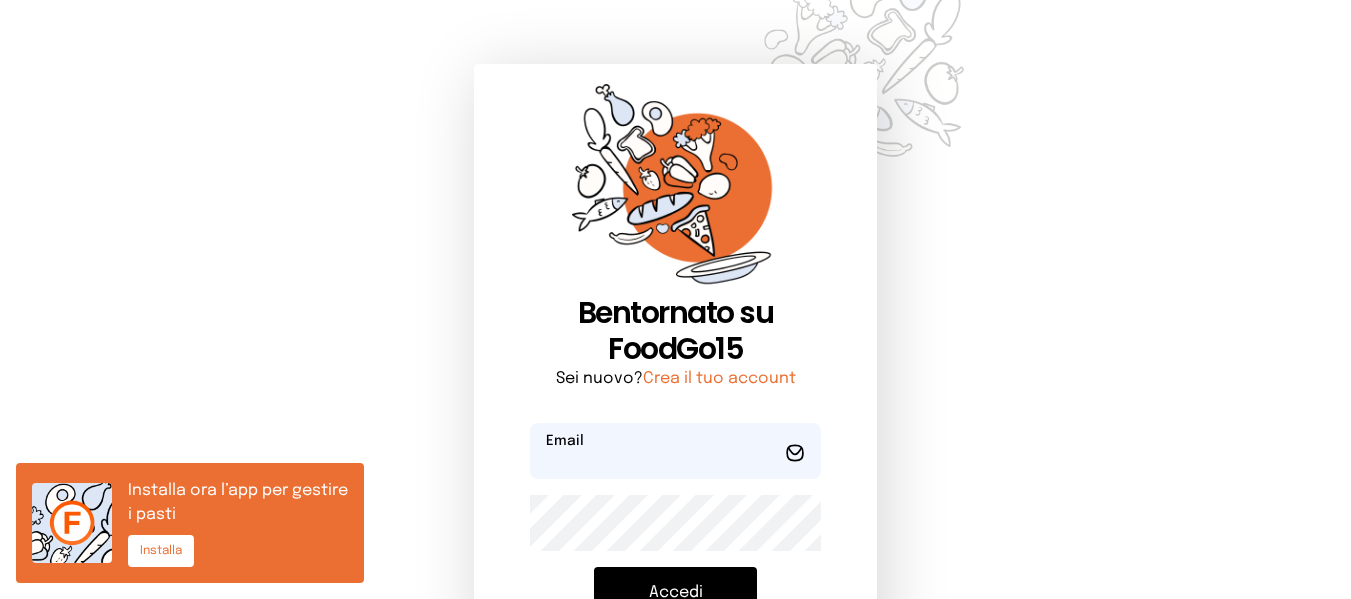 type on "**********" 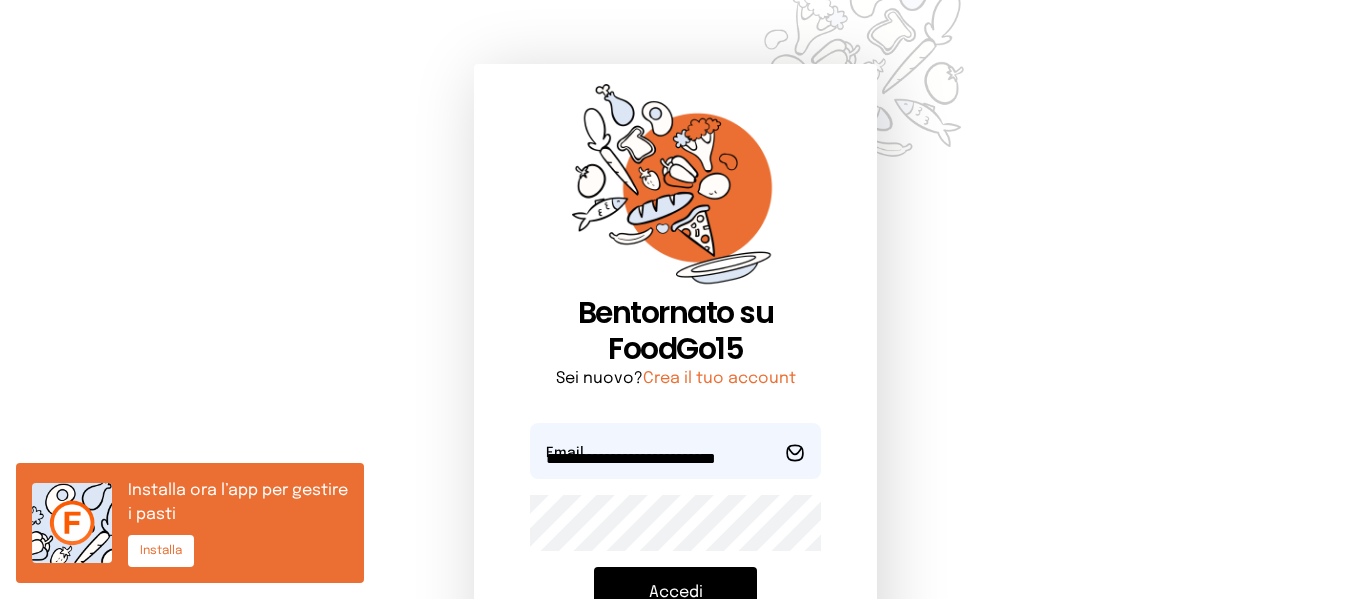 click on "Accedi" at bounding box center [675, 593] 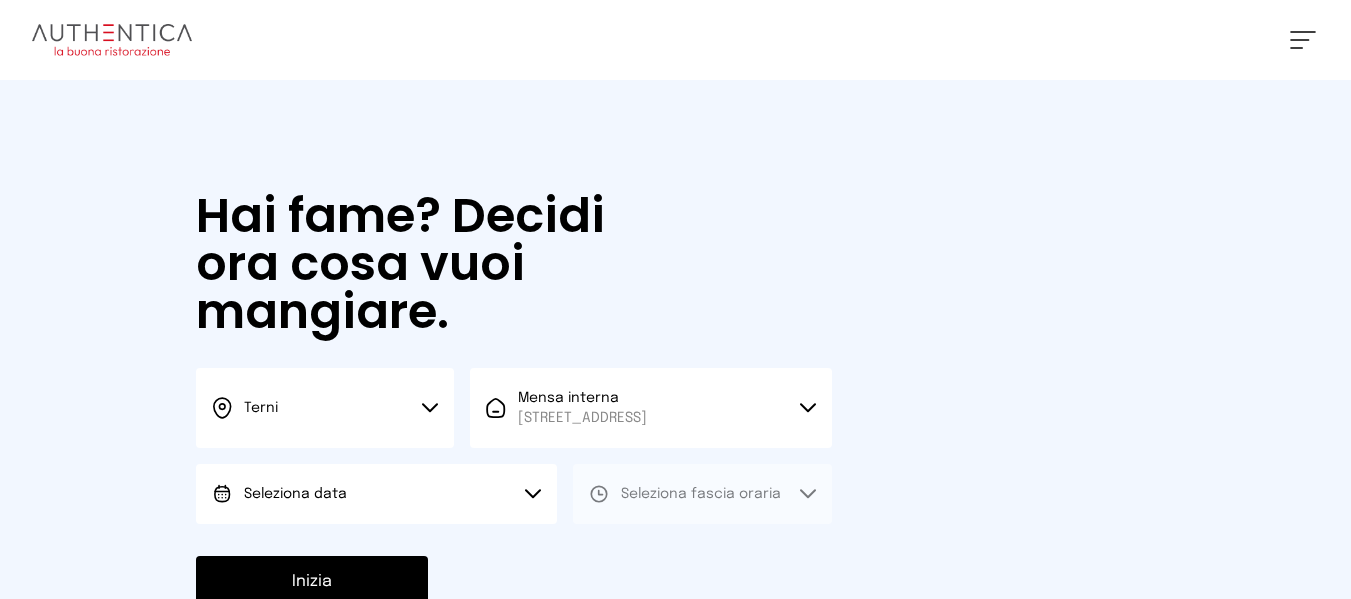 click on "Seleziona data" at bounding box center (376, 494) 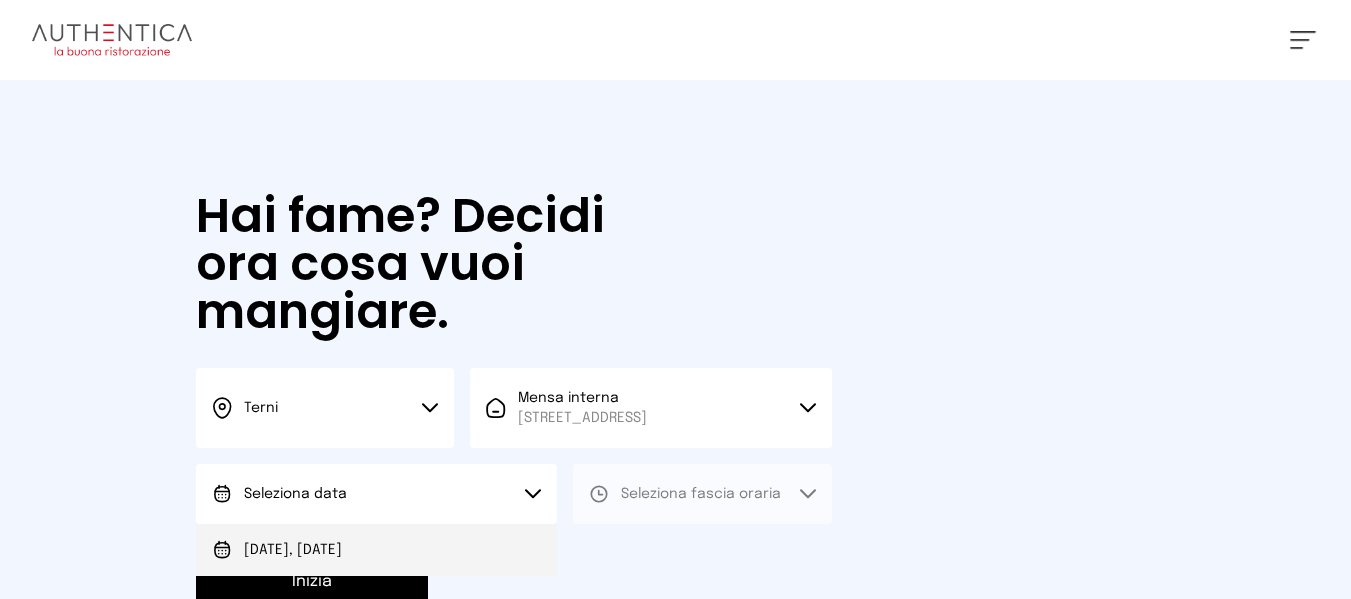 click on "[DATE], [DATE]" at bounding box center [376, 550] 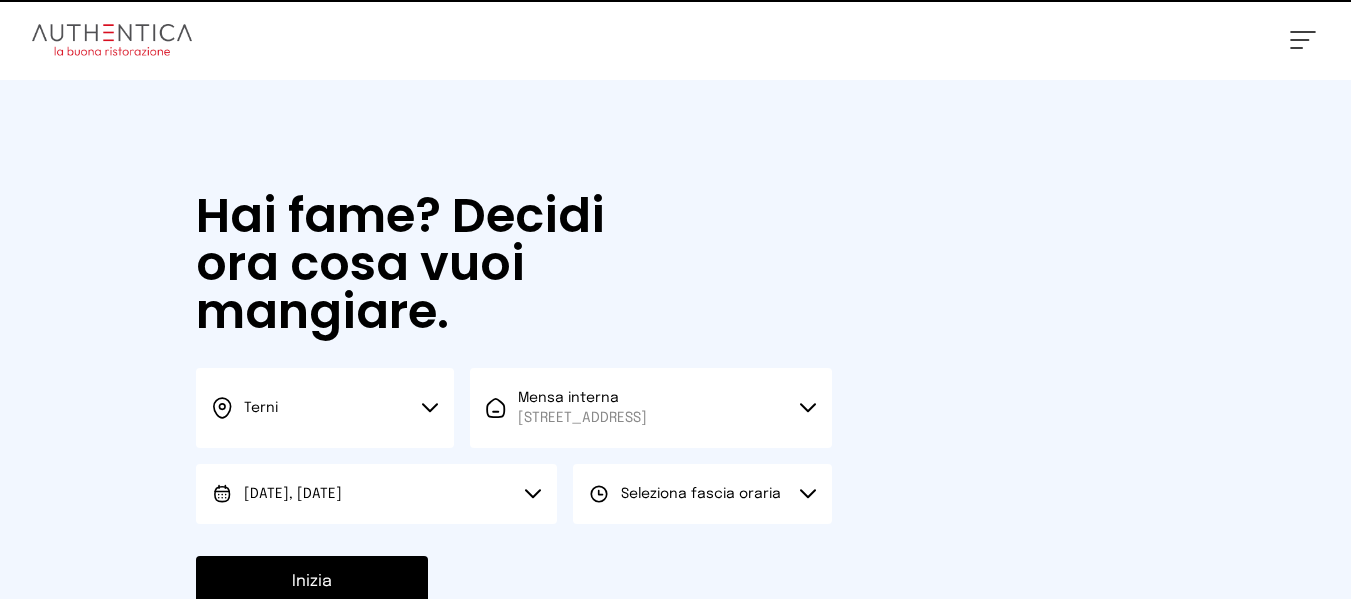 click on "Seleziona fascia oraria" at bounding box center [702, 494] 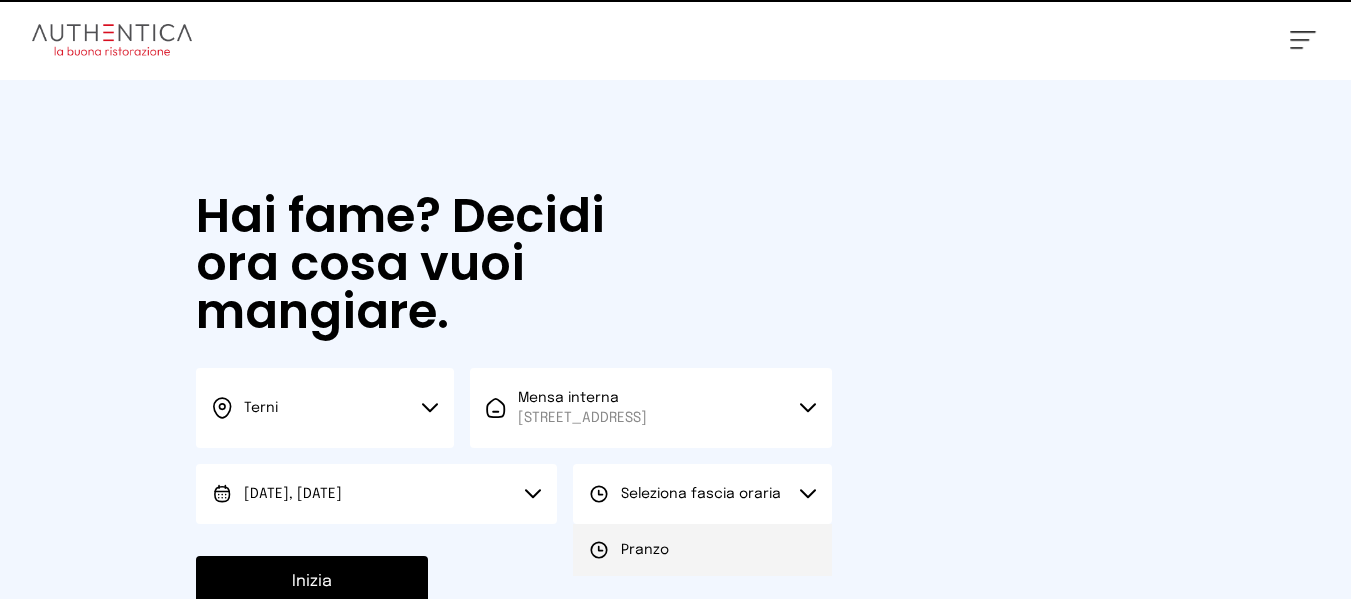 click 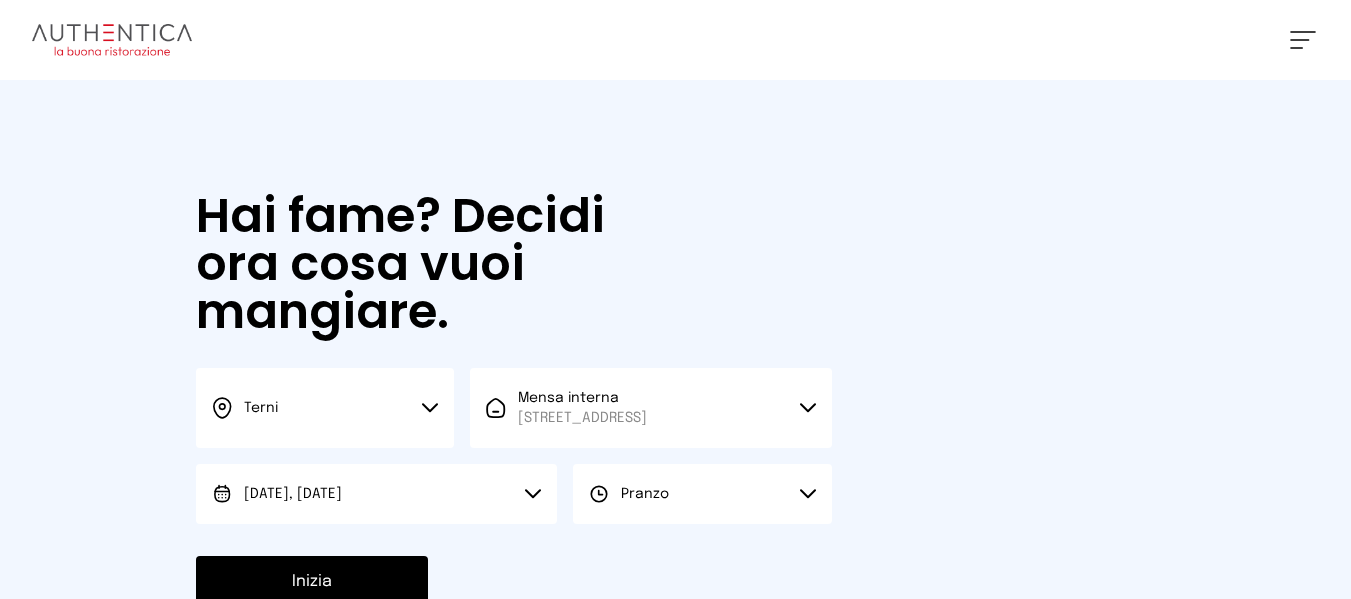 click on "Inizia" at bounding box center (312, 582) 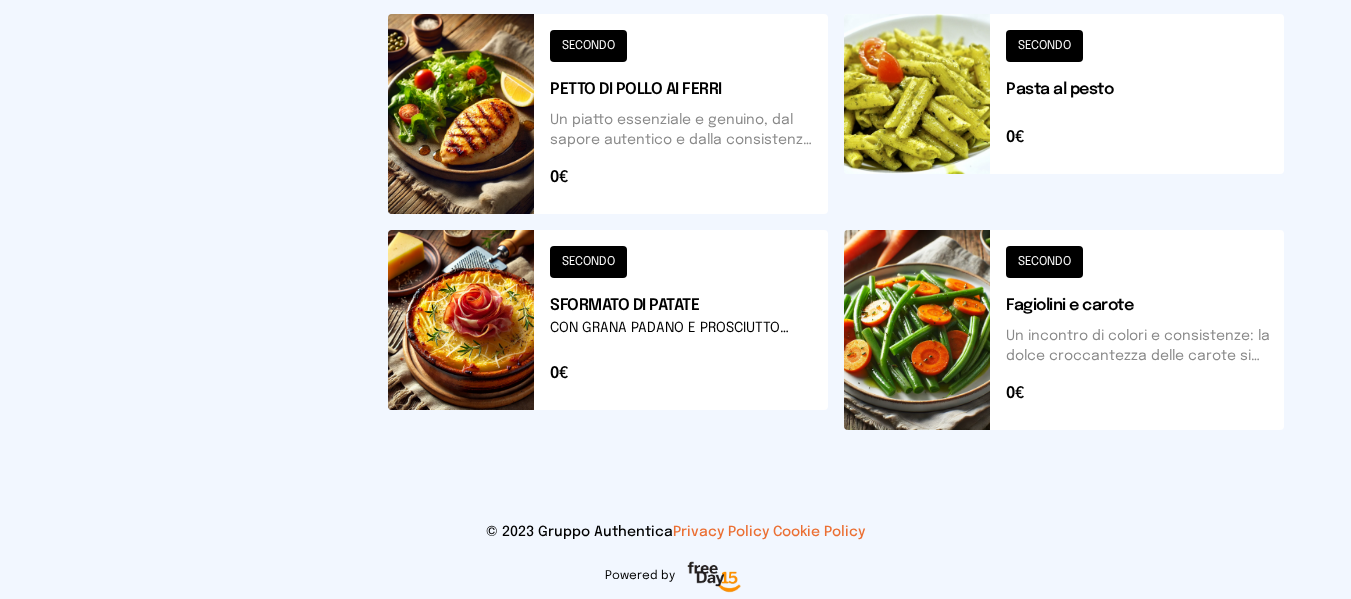 scroll, scrollTop: 1057, scrollLeft: 0, axis: vertical 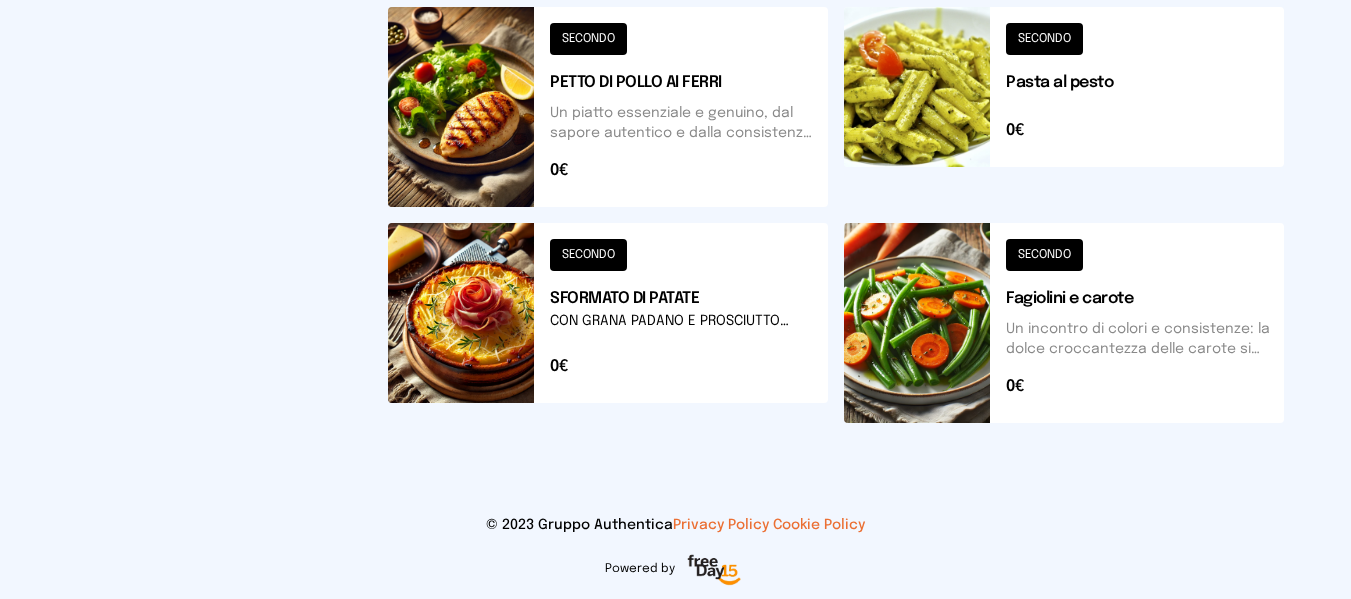 click at bounding box center (608, 323) 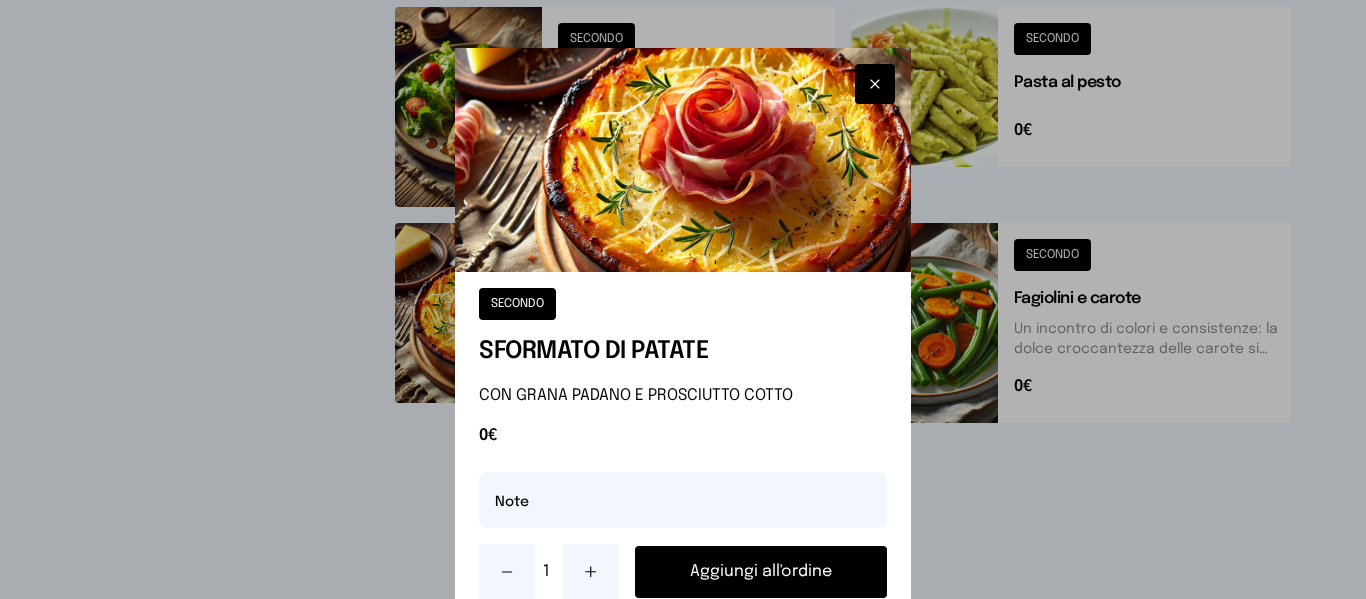 click on "Aggiungi all'ordine" at bounding box center [760, 572] 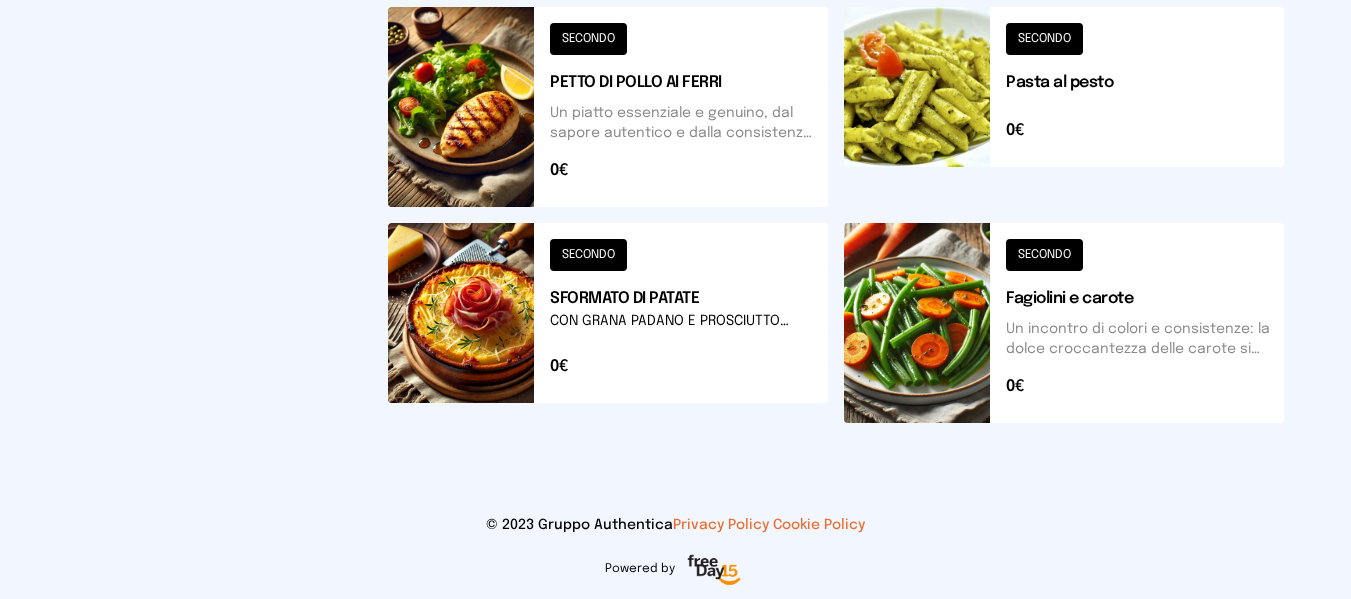 click at bounding box center [1064, 107] 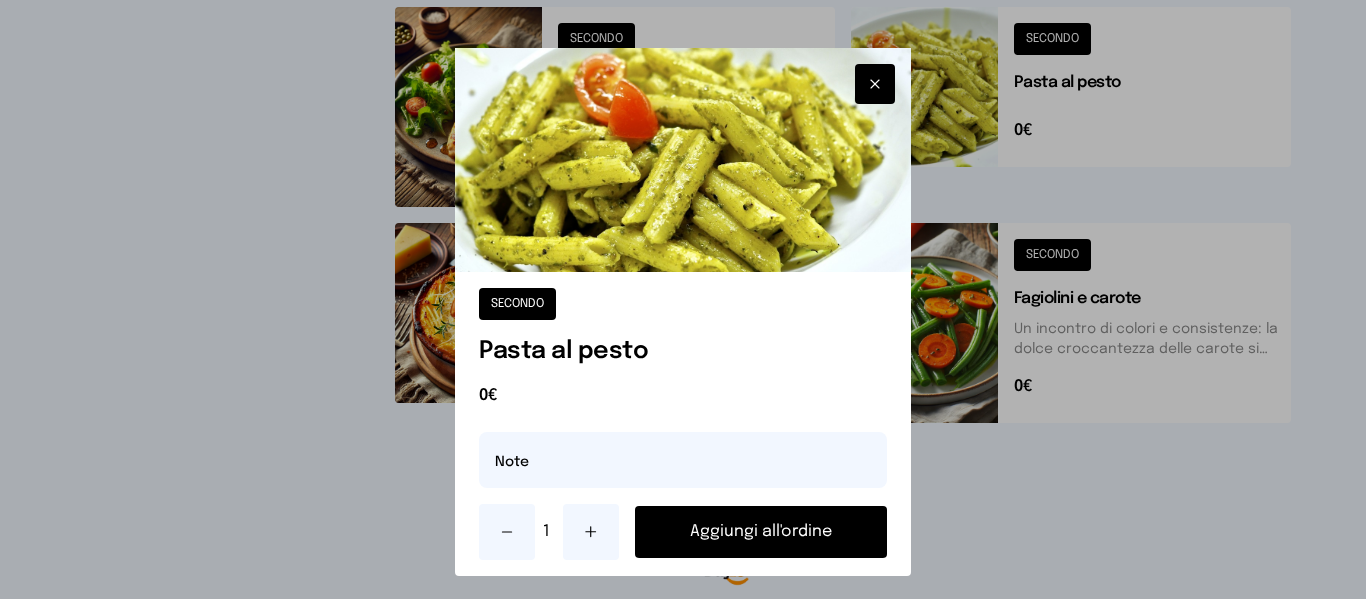 click on "Aggiungi all'ordine" at bounding box center (760, 532) 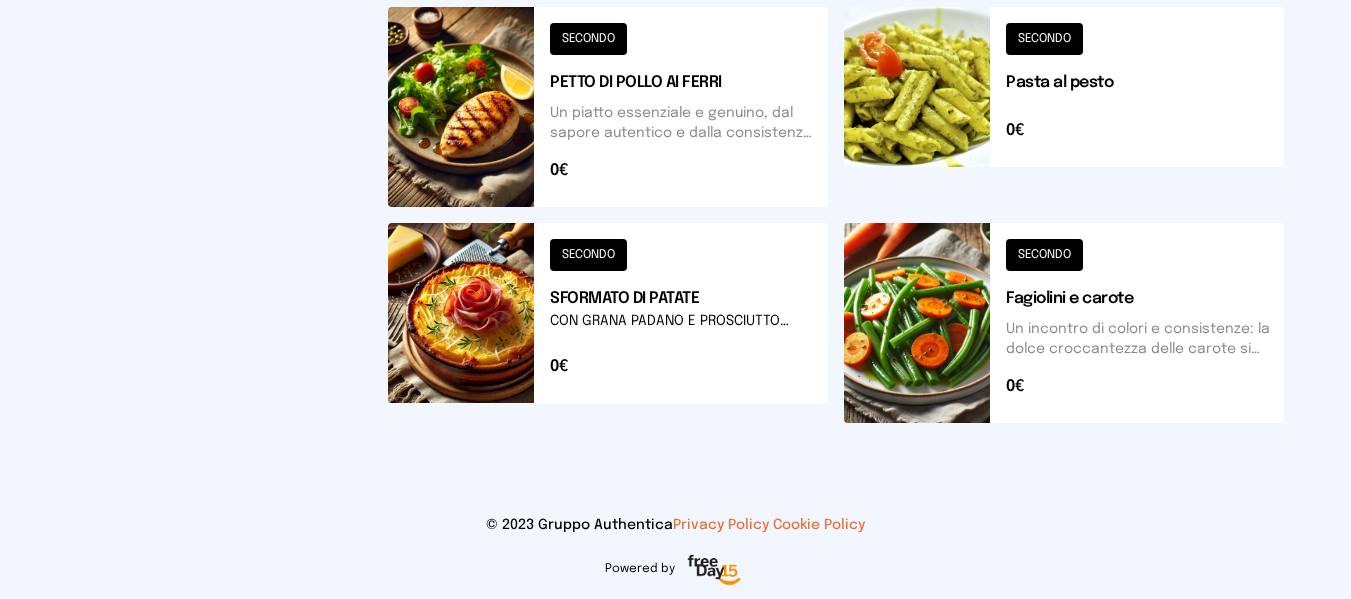 click at bounding box center [1064, 107] 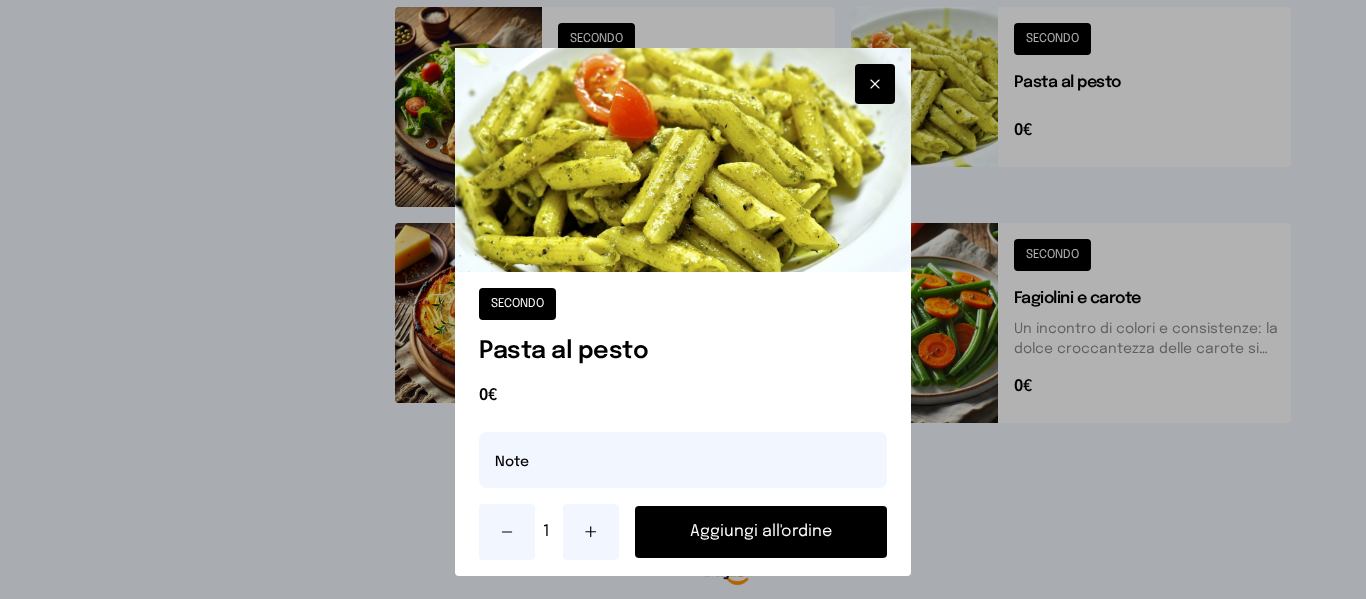 click at bounding box center [875, 84] 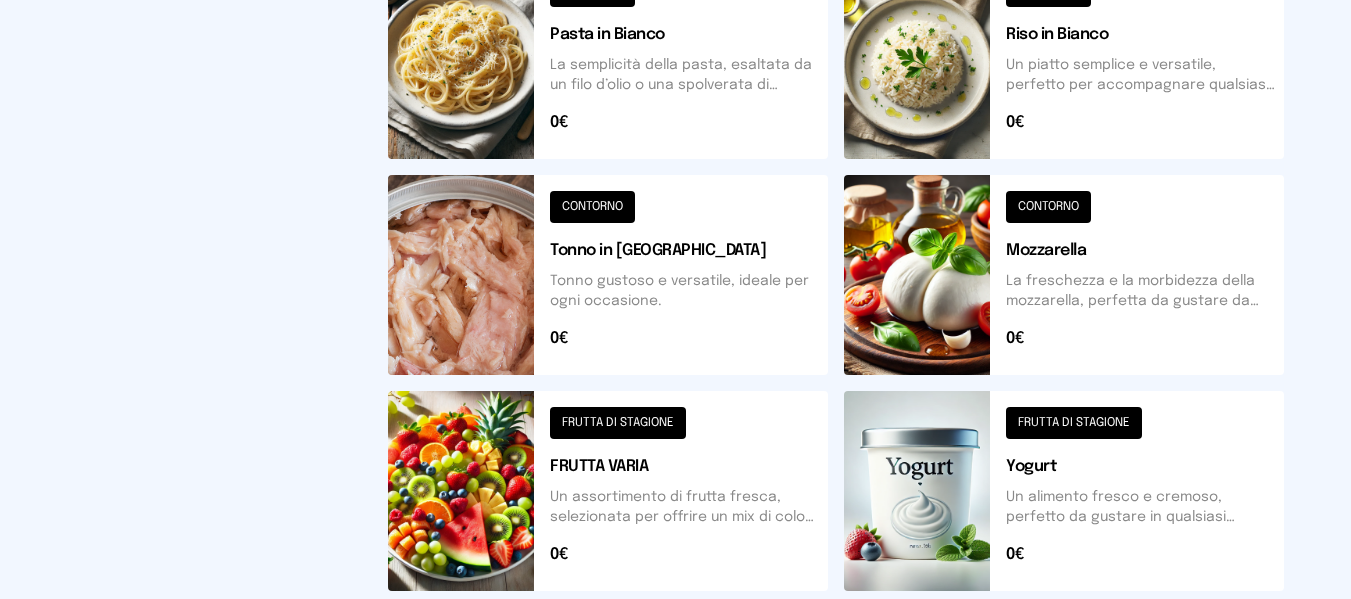 scroll, scrollTop: 0, scrollLeft: 0, axis: both 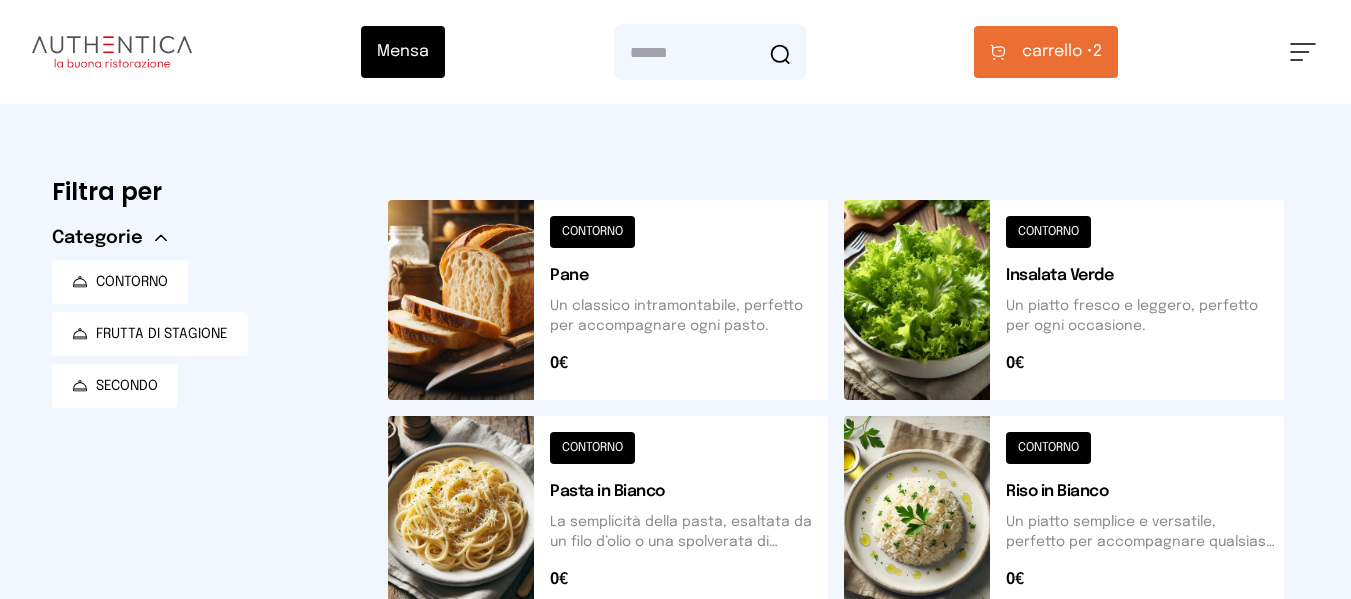 click on "Mensa
Mensa interna -
Viale dello Stadi...
[DATE] ([GEOGRAPHIC_DATA])
[GEOGRAPHIC_DATA] •
2
[PERSON_NAME]
Impostazioni
Wallet
Home     I miei ordini     Nuova ricerca     Elenco allergeni
Esci
Powered by
Made with   by" at bounding box center (675, 52) 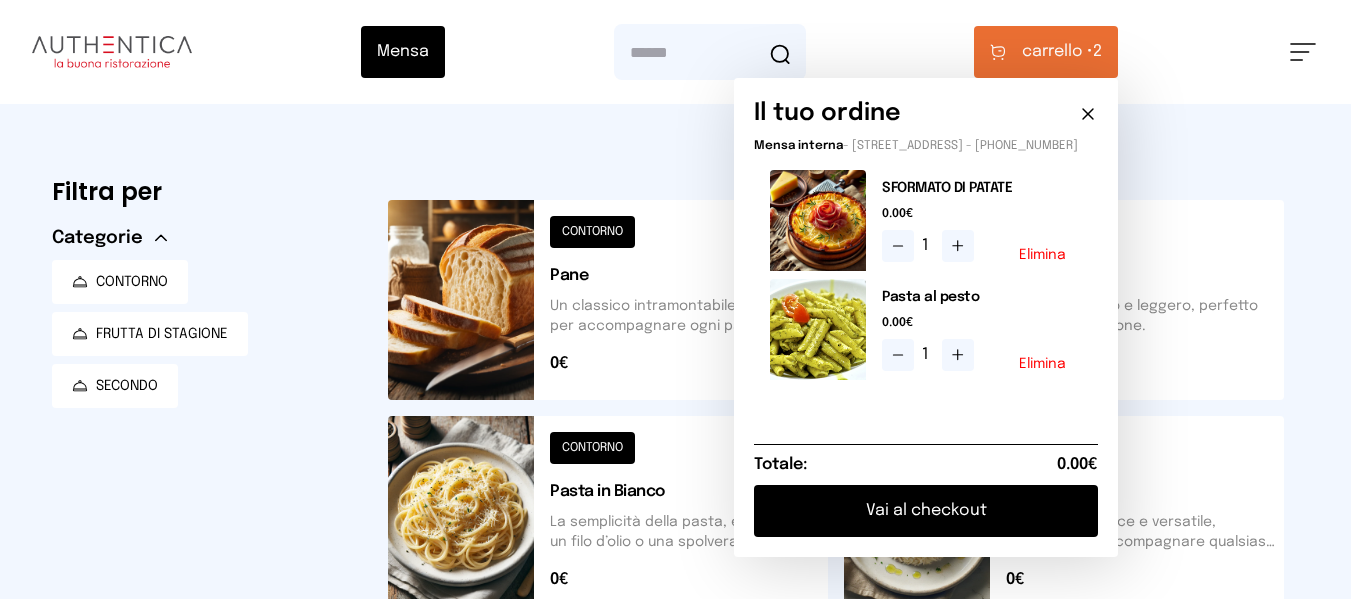 click 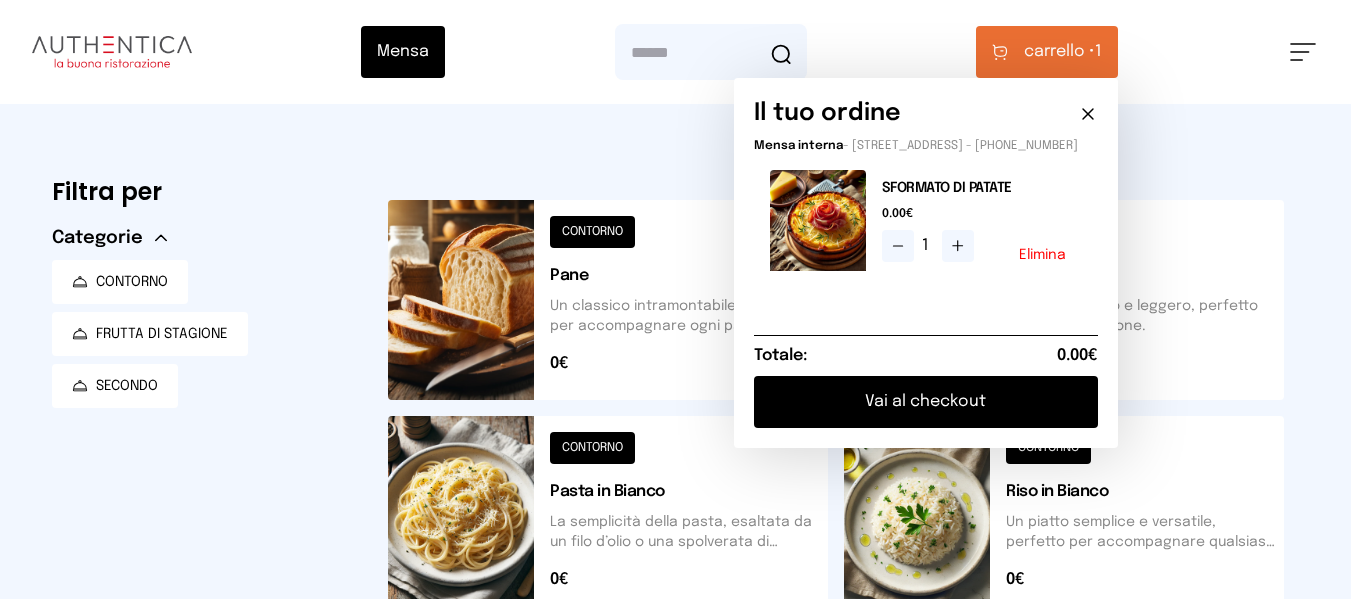 click on "Mensa
Mensa interna -
Viale dello Stadi...
[DATE] ([GEOGRAPHIC_DATA])
[GEOGRAPHIC_DATA] •
1
Il tuo ordine
Mensa interna
- [STREET_ADDRESS] -
[PHONE_NUMBER]
SFORMATO DI PATATE
0.00€     1
Elimina
Totale:   0.00€
Vai al checkout
[PERSON_NAME]
Impostazioni
Wallet
Home     I miei ordini     Nuova ricerca     Elenco allergeni
Esci
Powered by
Made with   by
Mensa interna
[DATE] ([GEOGRAPHIC_DATA])
Mensa
Scegli il servizio
Mensa
[GEOGRAPHIC_DATA]" at bounding box center (675, 828) 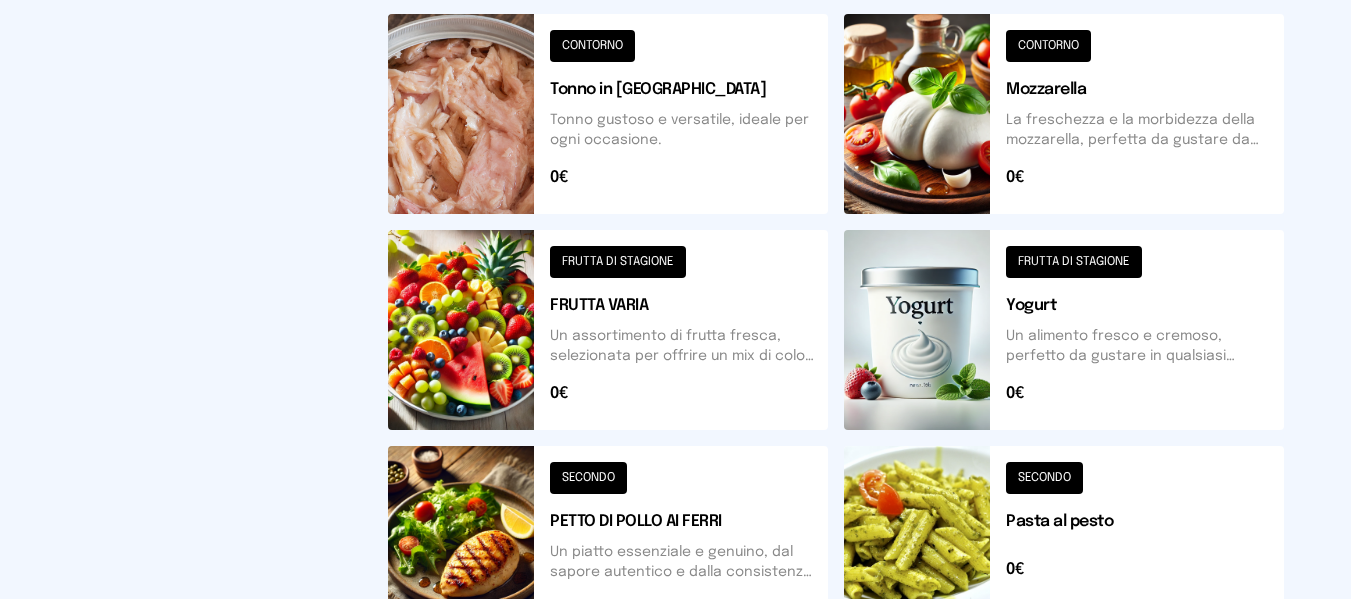 scroll, scrollTop: 700, scrollLeft: 0, axis: vertical 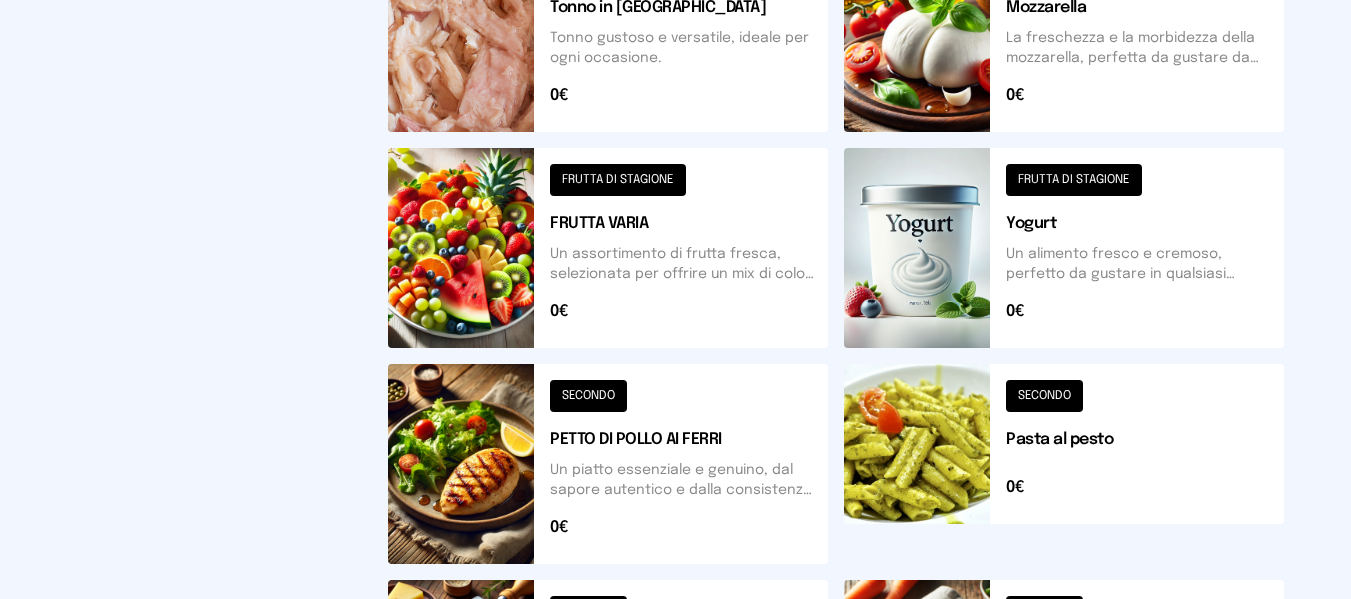 click at bounding box center (1064, 464) 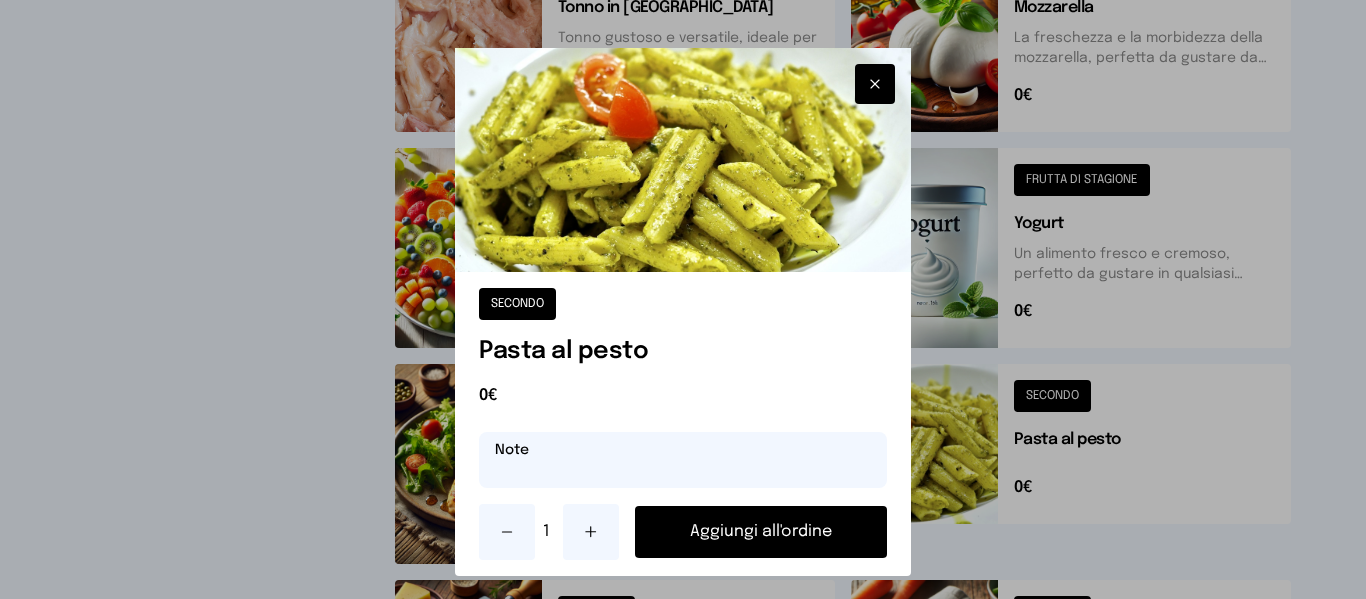 click at bounding box center [682, 460] 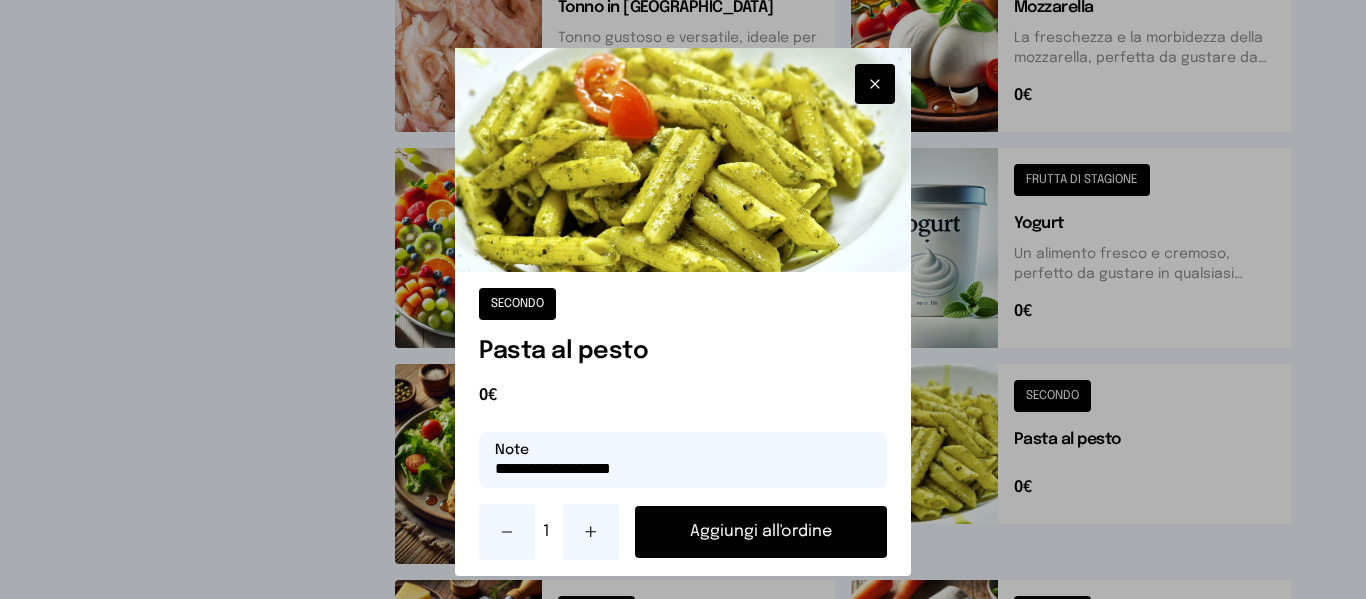 click on "**********" at bounding box center (682, 460) 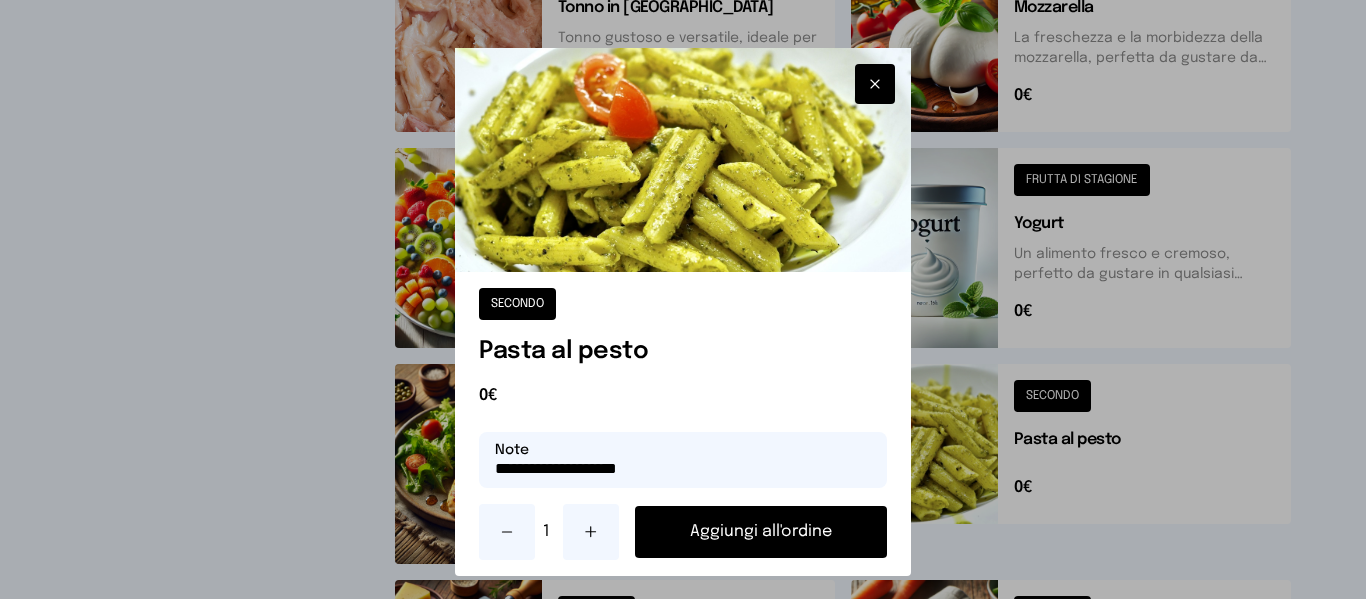 click on "**********" at bounding box center [682, 460] 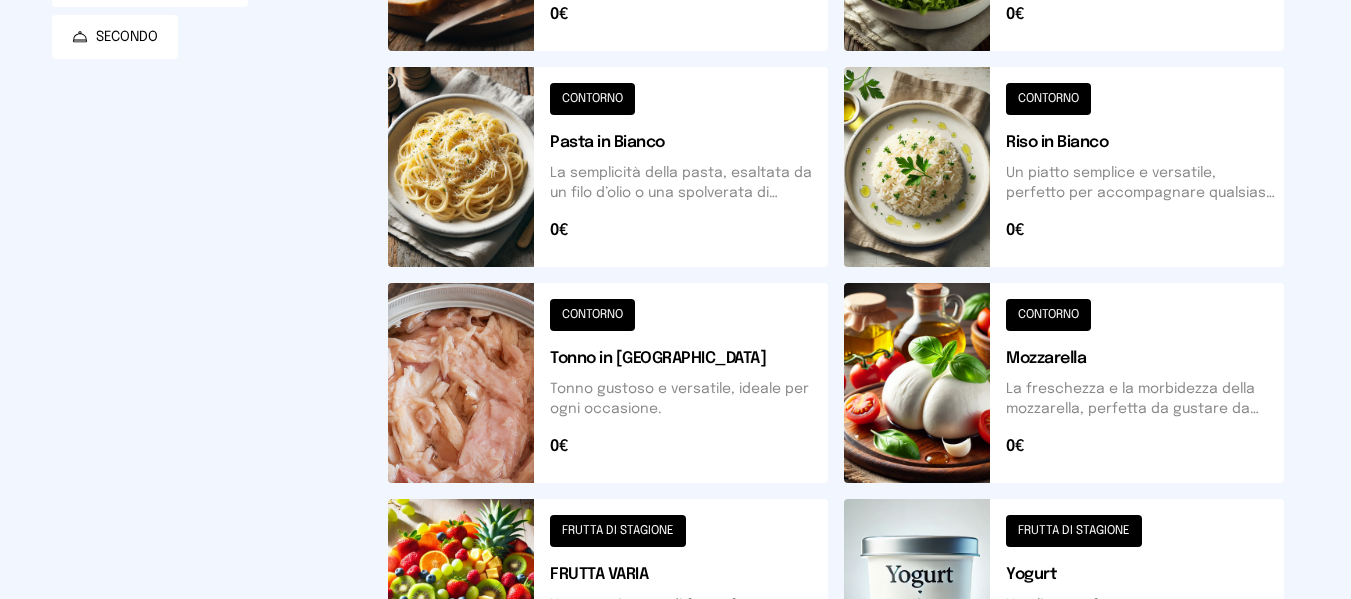 scroll, scrollTop: 0, scrollLeft: 0, axis: both 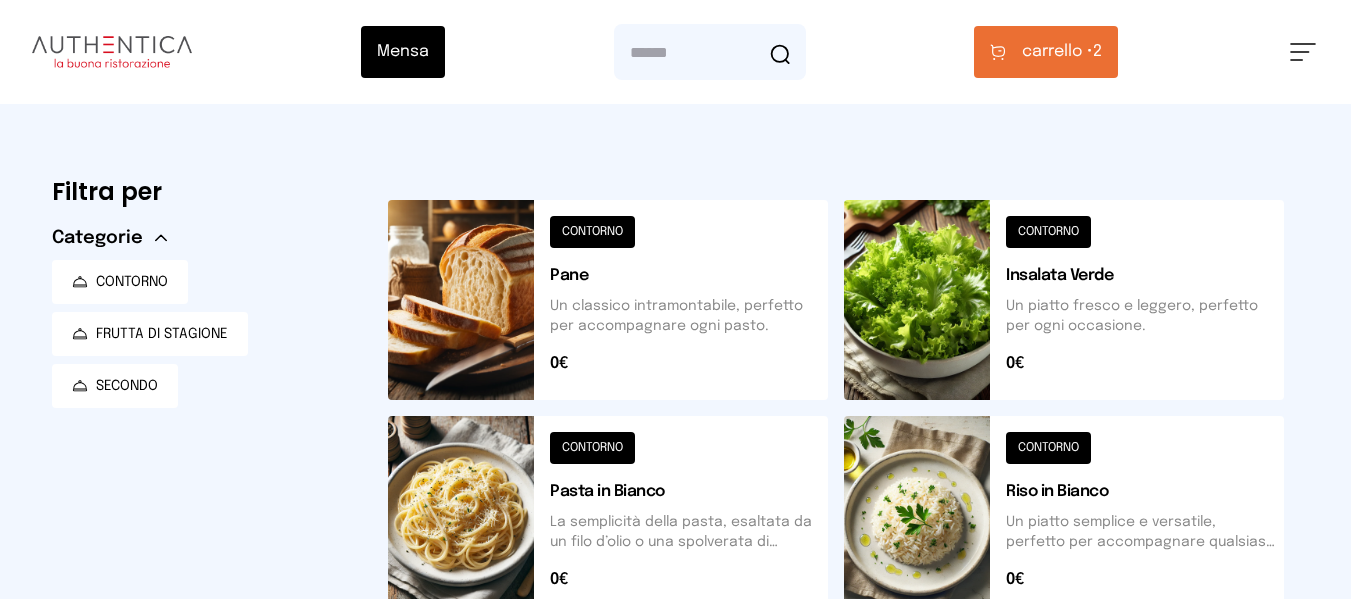 click on "Mensa
Mensa interna -
Viale dello Stadi...
[DATE] ([GEOGRAPHIC_DATA])
[GEOGRAPHIC_DATA] •
2
[PERSON_NAME]
Impostazioni
Wallet
Home     I miei ordini     Nuova ricerca     Elenco allergeni
Esci
Powered by
Made with   by" at bounding box center (675, 52) 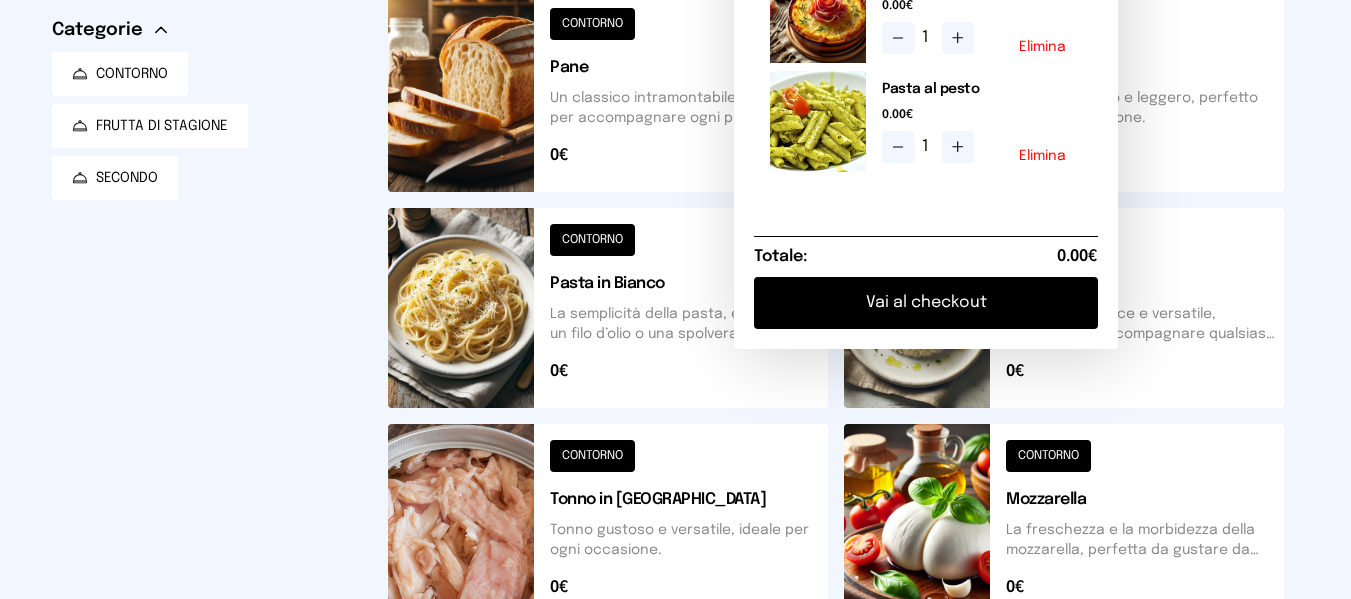 scroll, scrollTop: 200, scrollLeft: 0, axis: vertical 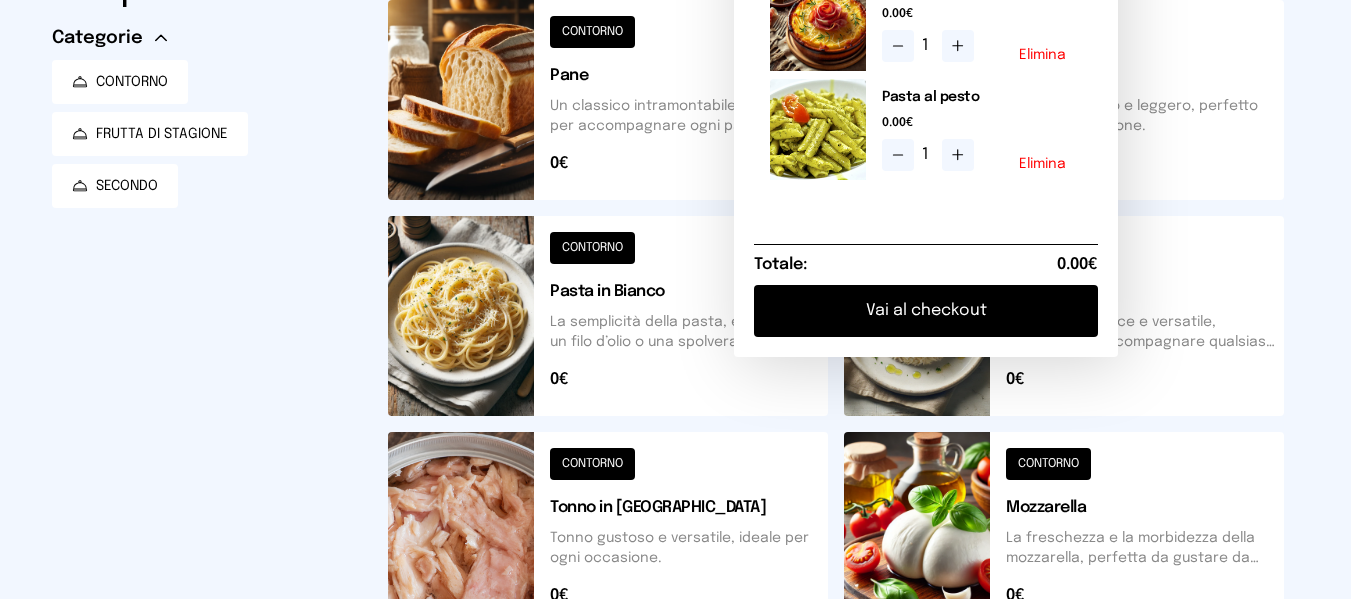 click on "Vai al checkout" at bounding box center [926, 311] 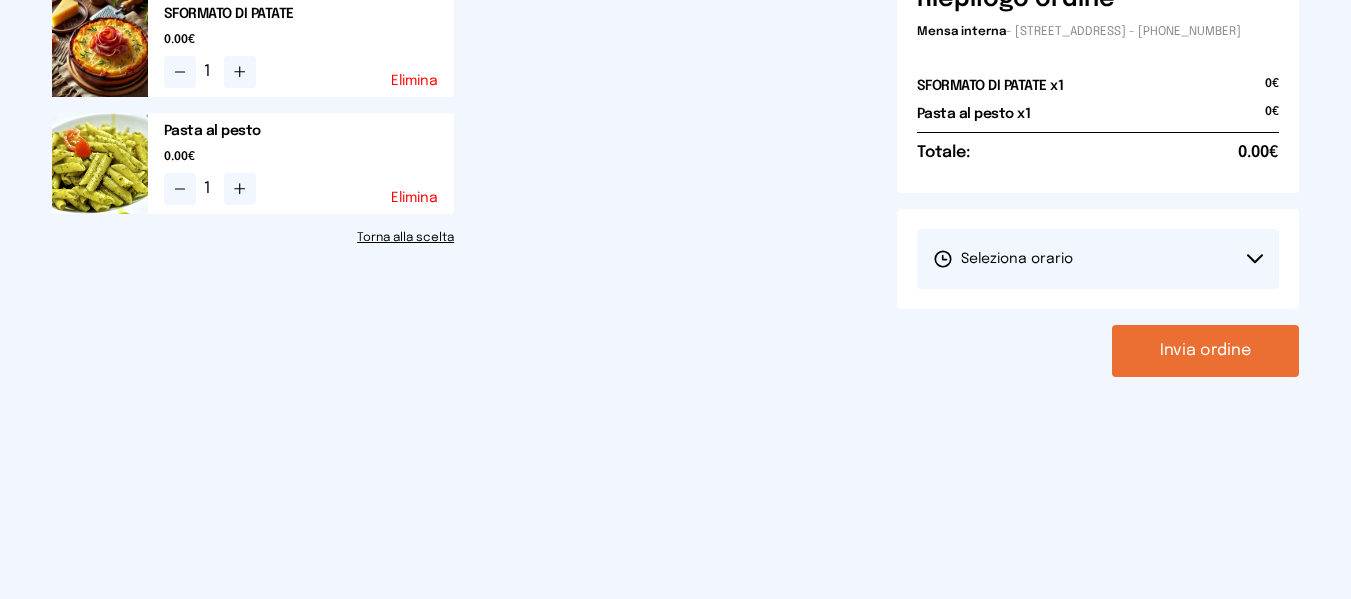 scroll, scrollTop: 0, scrollLeft: 0, axis: both 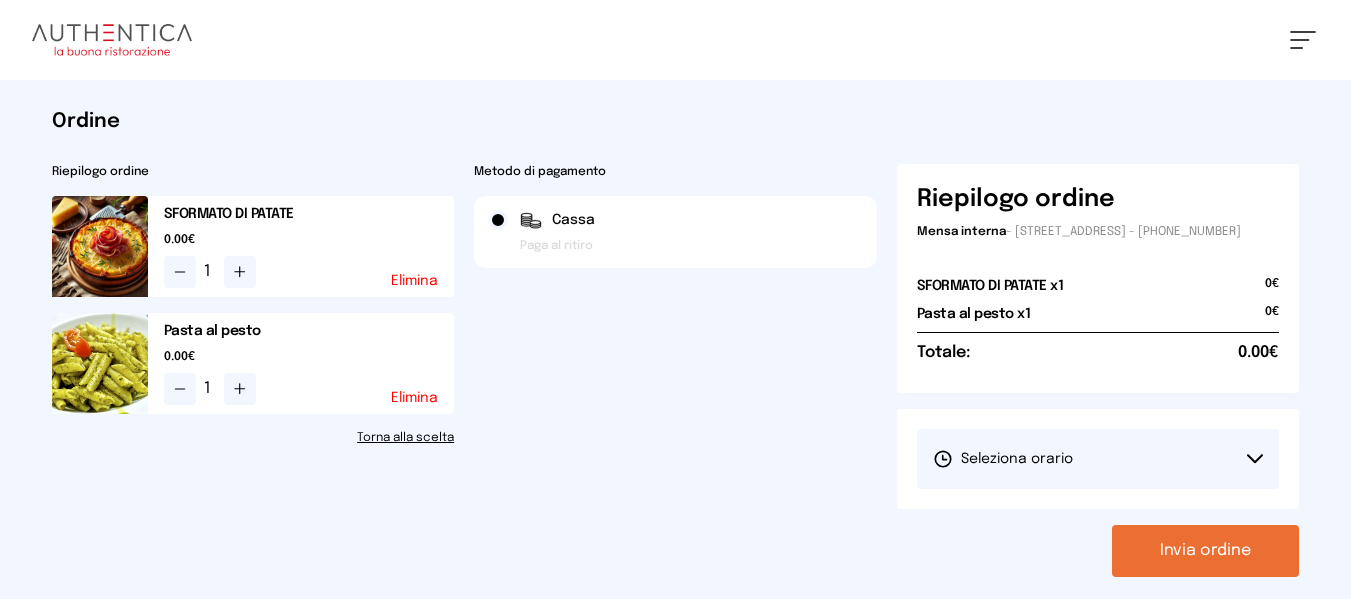 click on "Seleziona orario" at bounding box center [1003, 459] 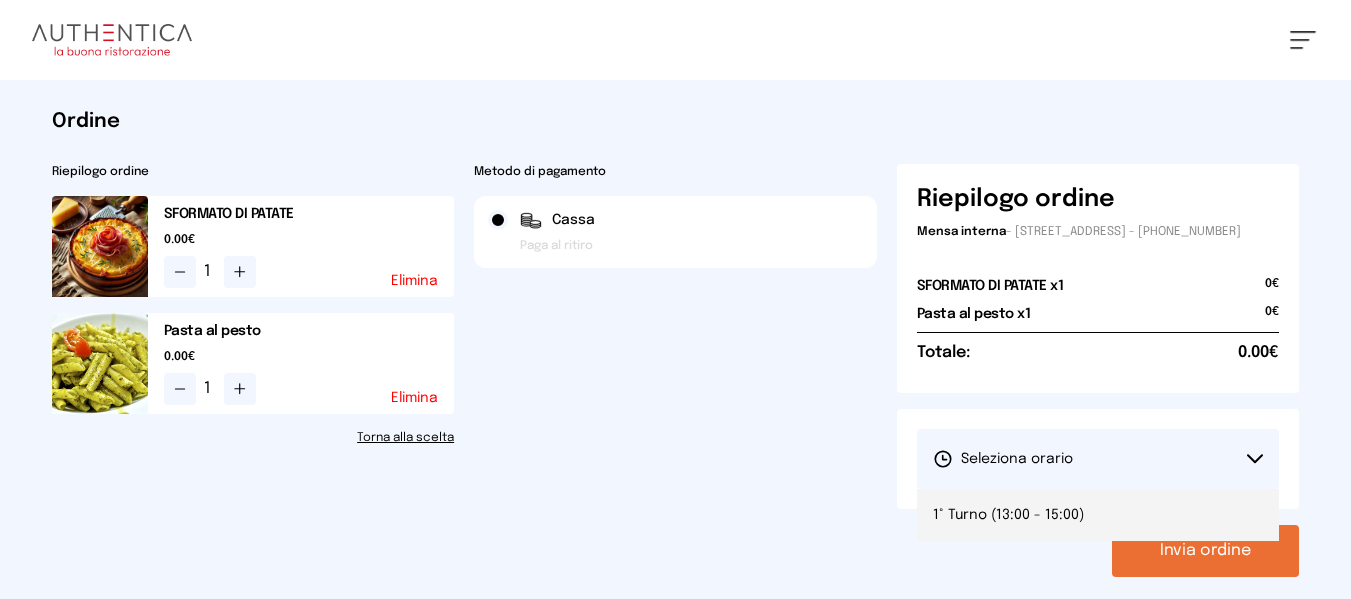 click on "1° Turno (13:00 -
15:00)" at bounding box center [1098, 515] 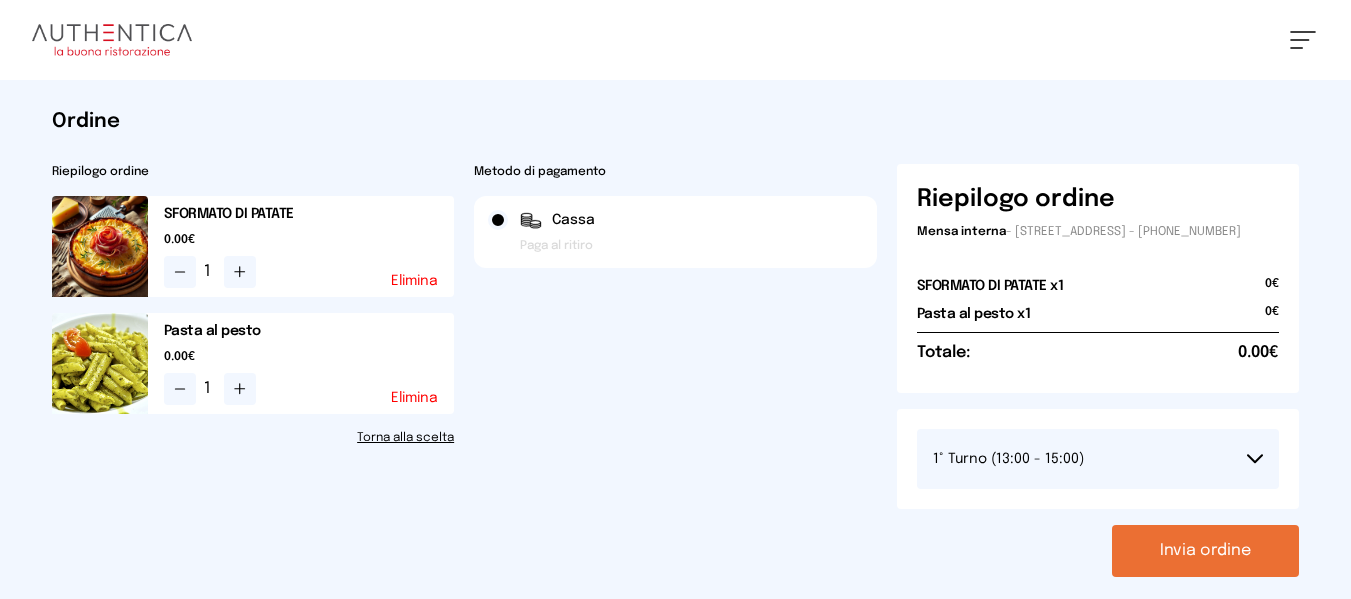 click on "Invia ordine" at bounding box center (1205, 551) 